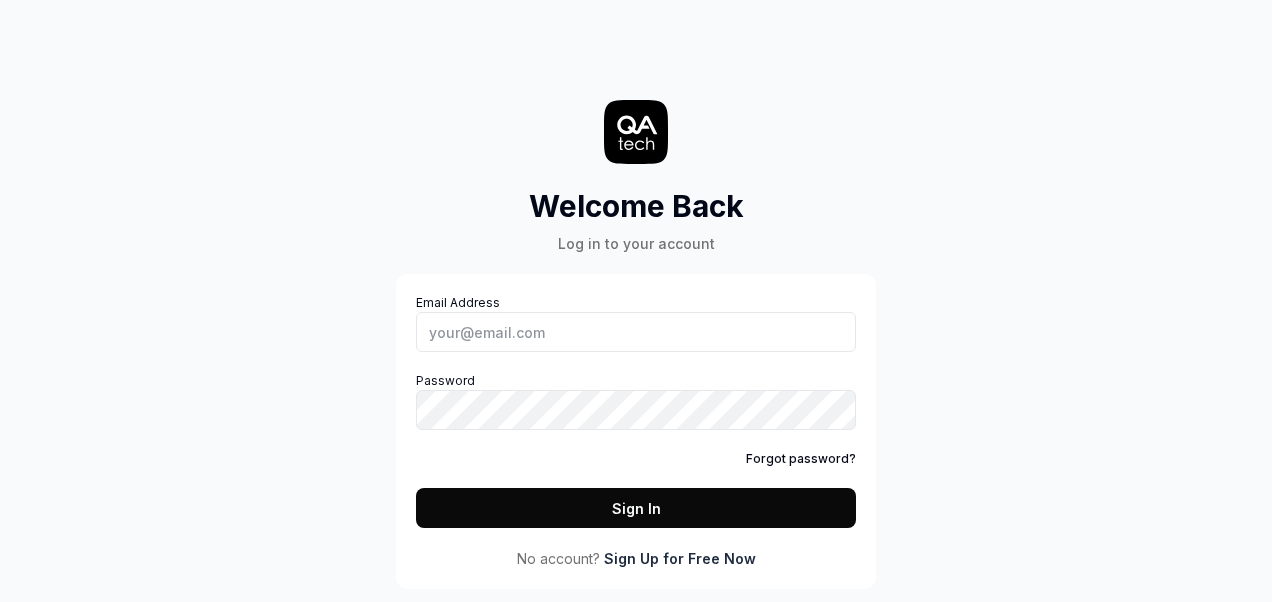 scroll, scrollTop: 0, scrollLeft: 0, axis: both 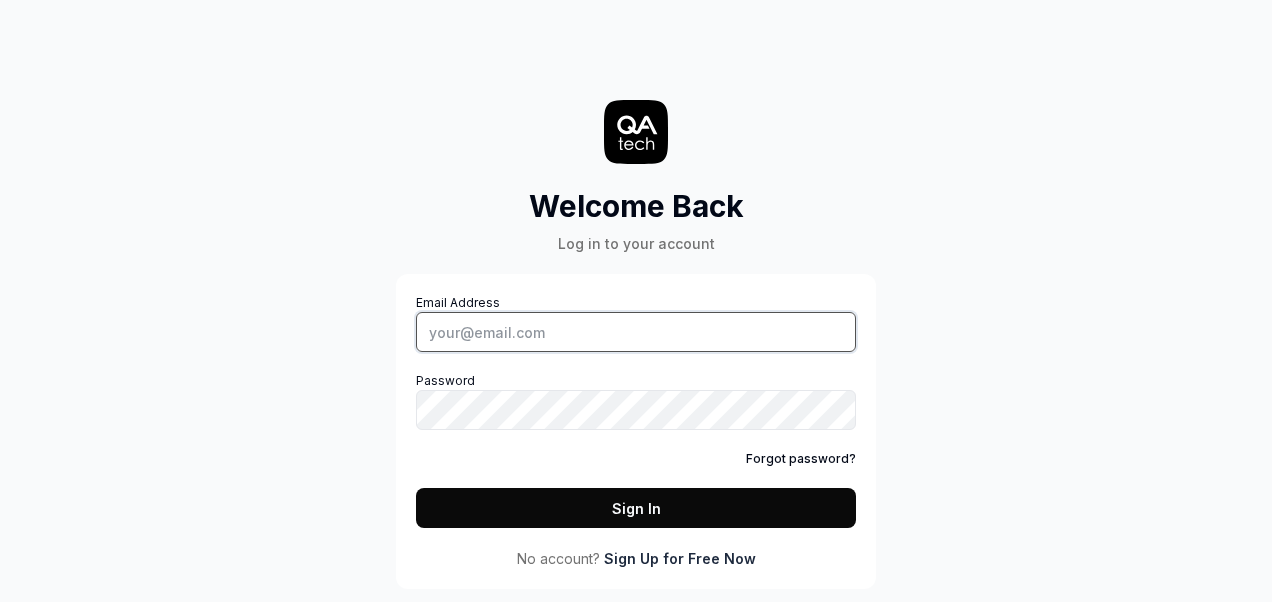 click on "Email Address" at bounding box center [636, 332] 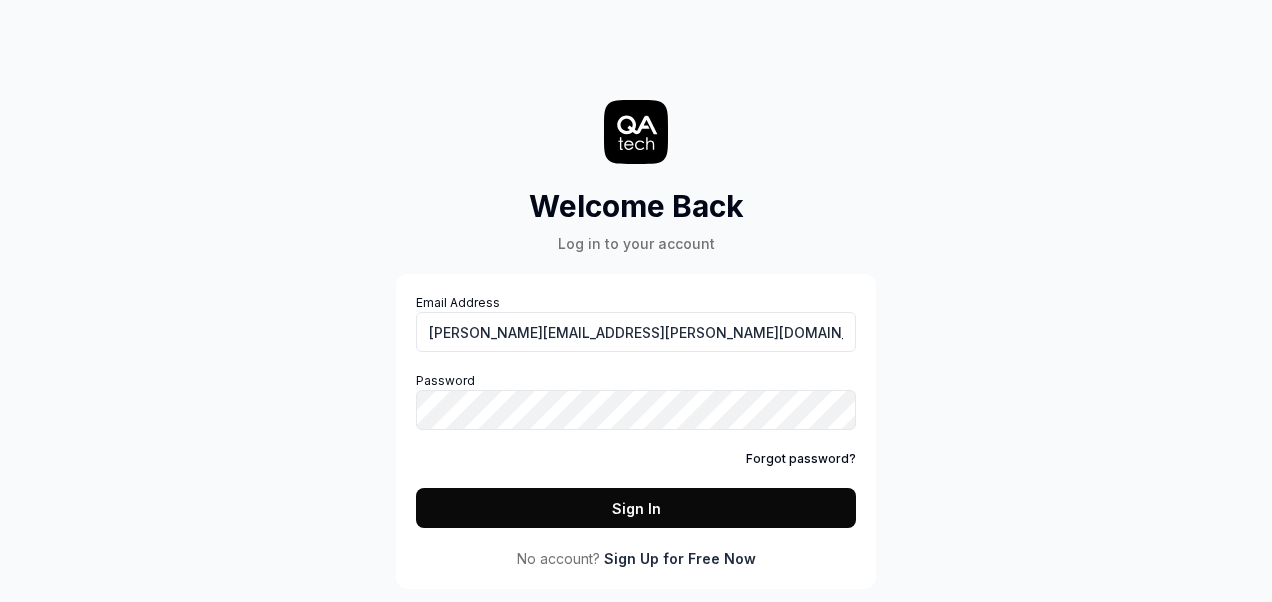 click on "Sign In" at bounding box center [636, 508] 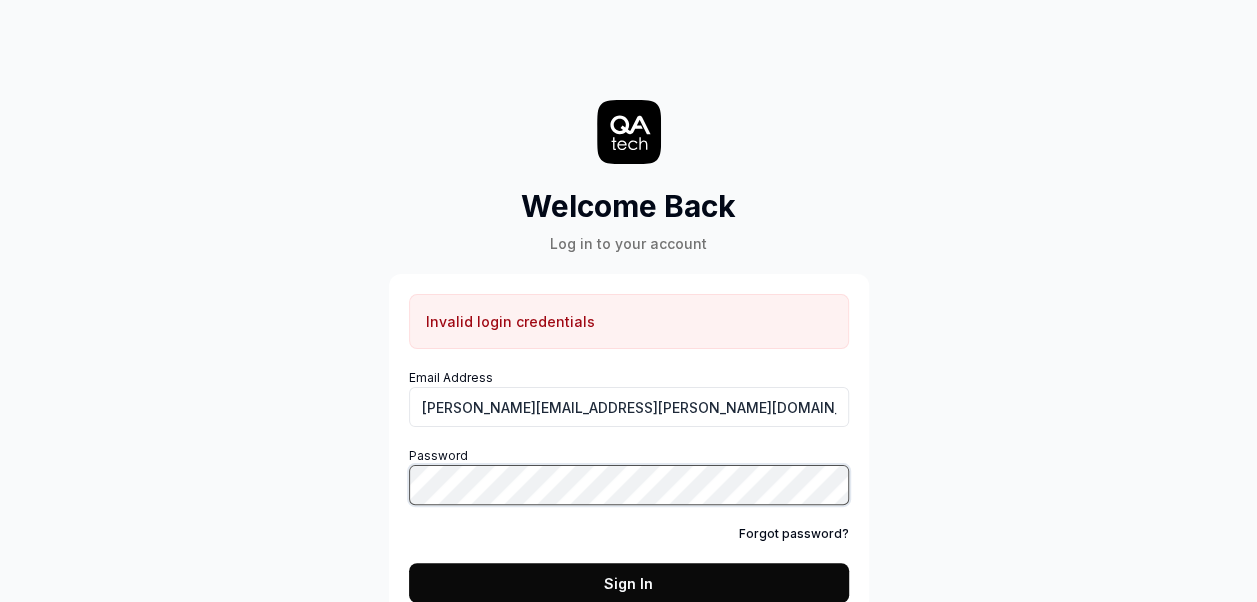 scroll, scrollTop: 61, scrollLeft: 0, axis: vertical 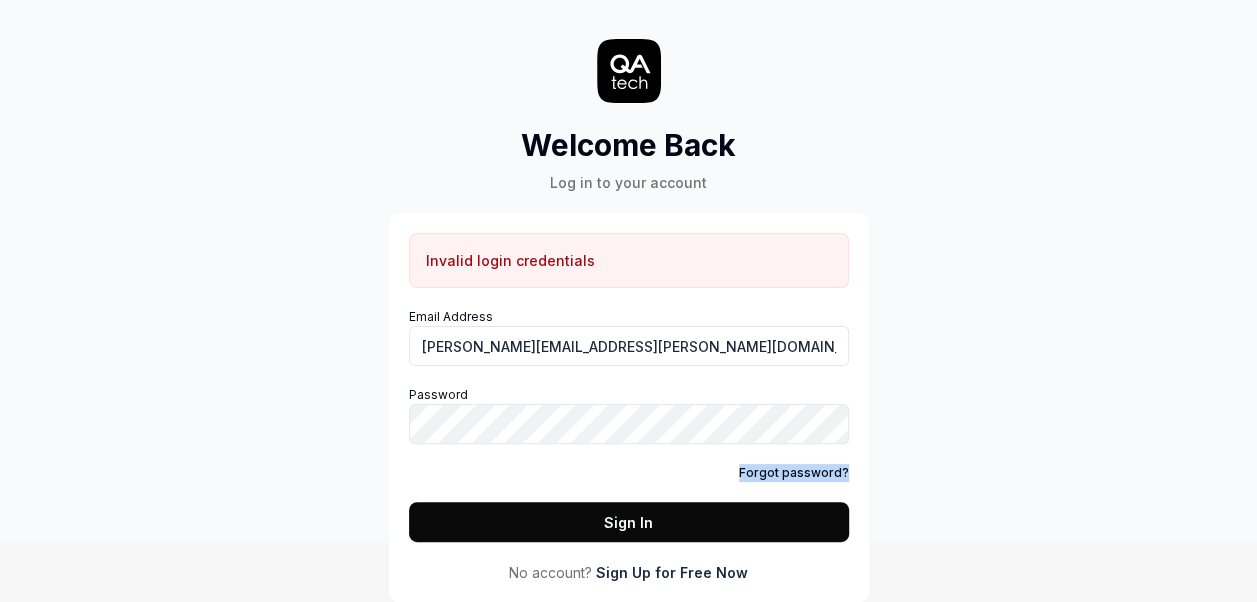 drag, startPoint x: 571, startPoint y: 480, endPoint x: 604, endPoint y: 508, distance: 43.27817 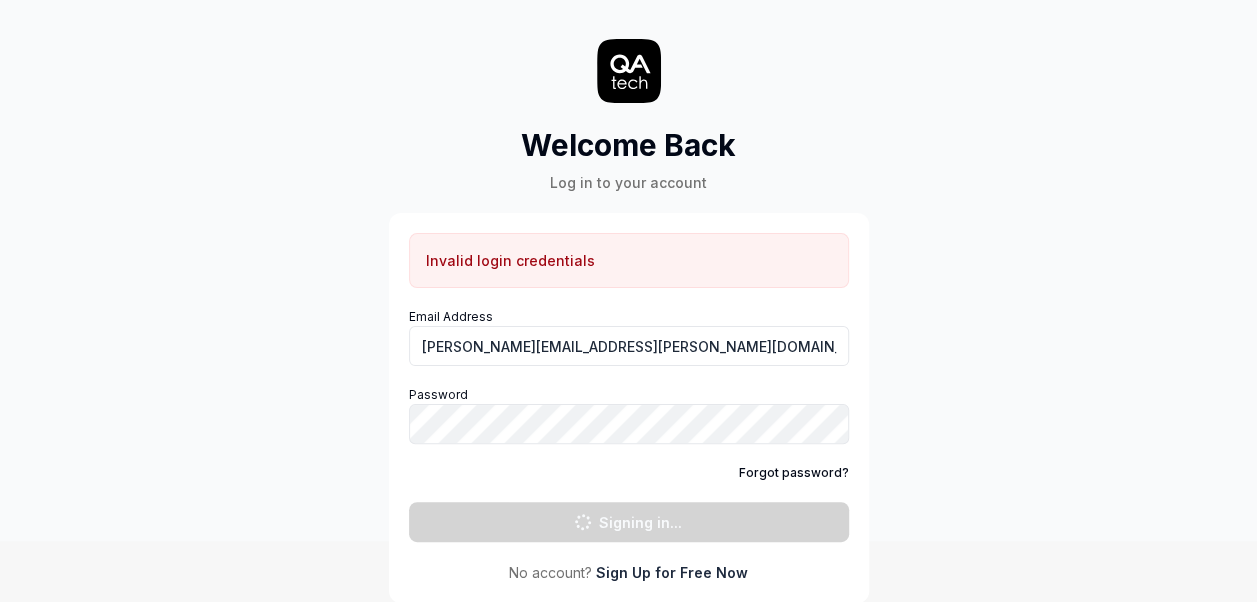 click on "Welcome Back Log in to your account Invalid login credentials Email Address [PERSON_NAME][EMAIL_ADDRESS][PERSON_NAME][DOMAIN_NAME] Password Forgot password? Signing in... No account? Sign Up for Free Now" at bounding box center [628, 240] 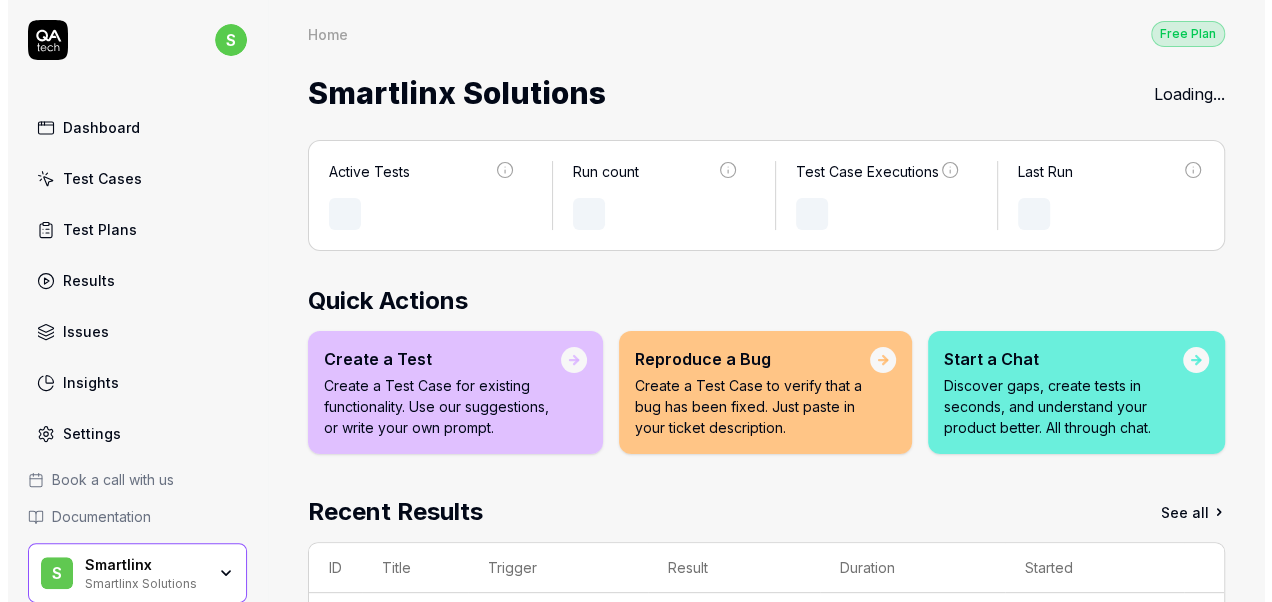 scroll, scrollTop: 0, scrollLeft: 0, axis: both 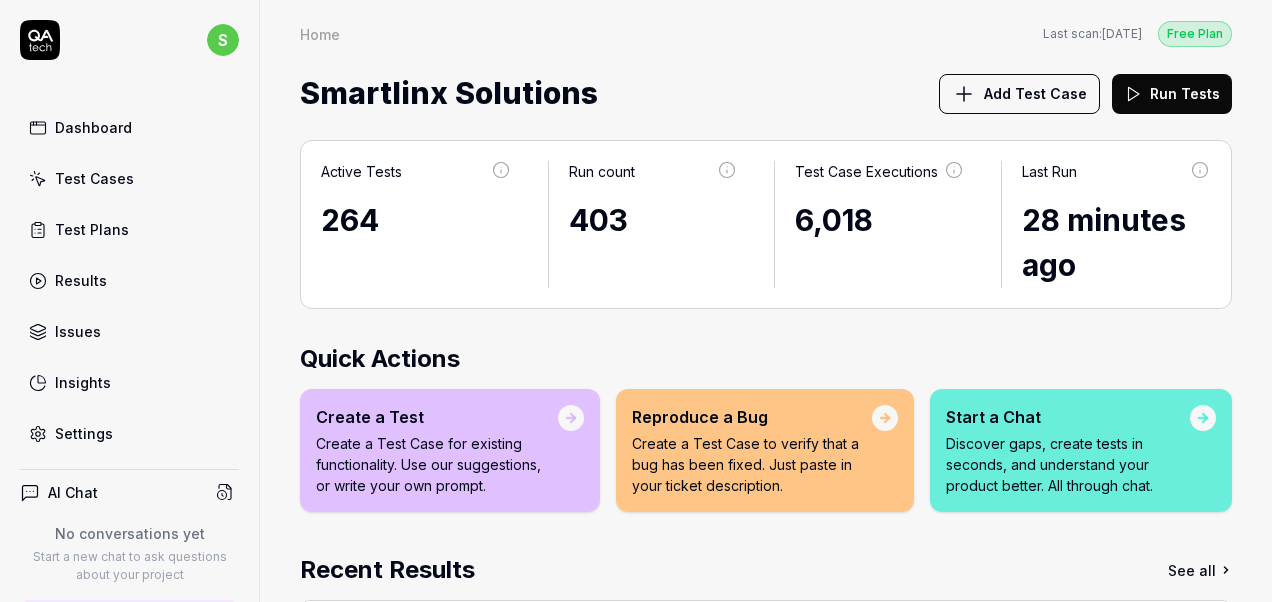 click on "Test Plans" at bounding box center (129, 229) 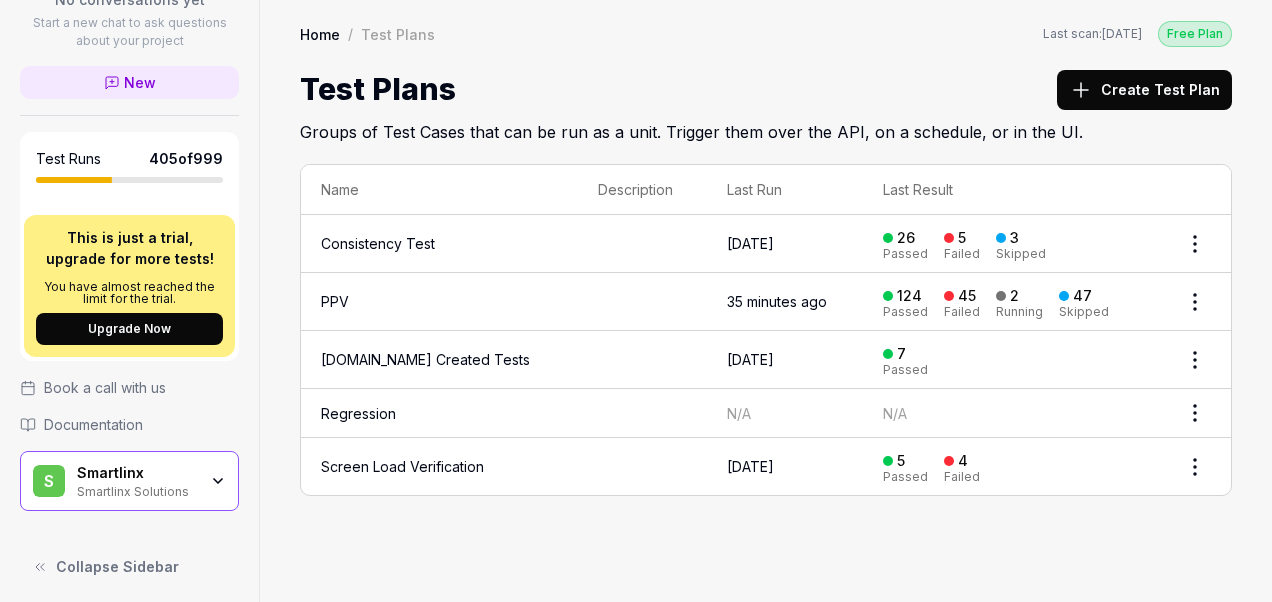 scroll, scrollTop: 0, scrollLeft: 0, axis: both 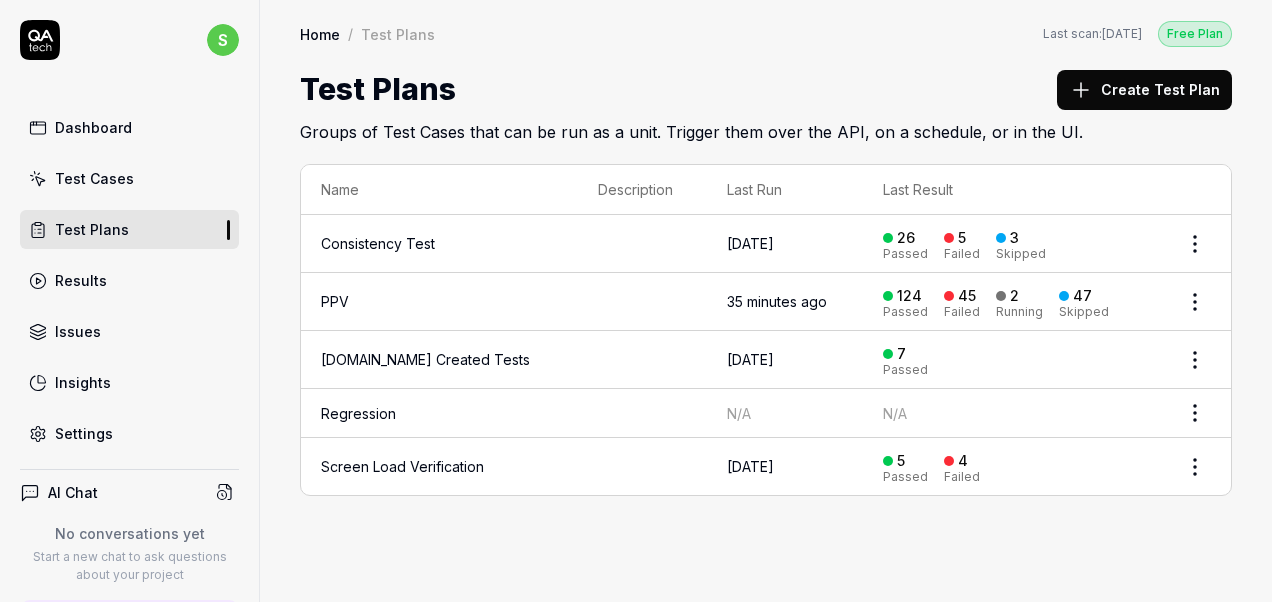 click on "Test Cases" at bounding box center (94, 178) 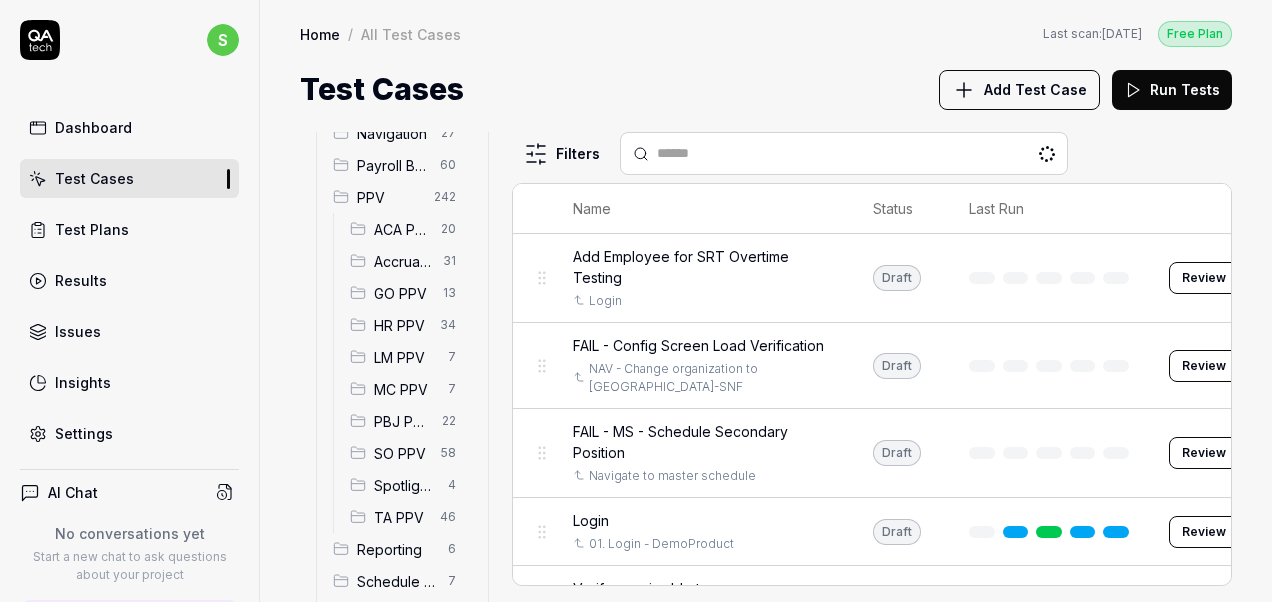 scroll, scrollTop: 283, scrollLeft: 0, axis: vertical 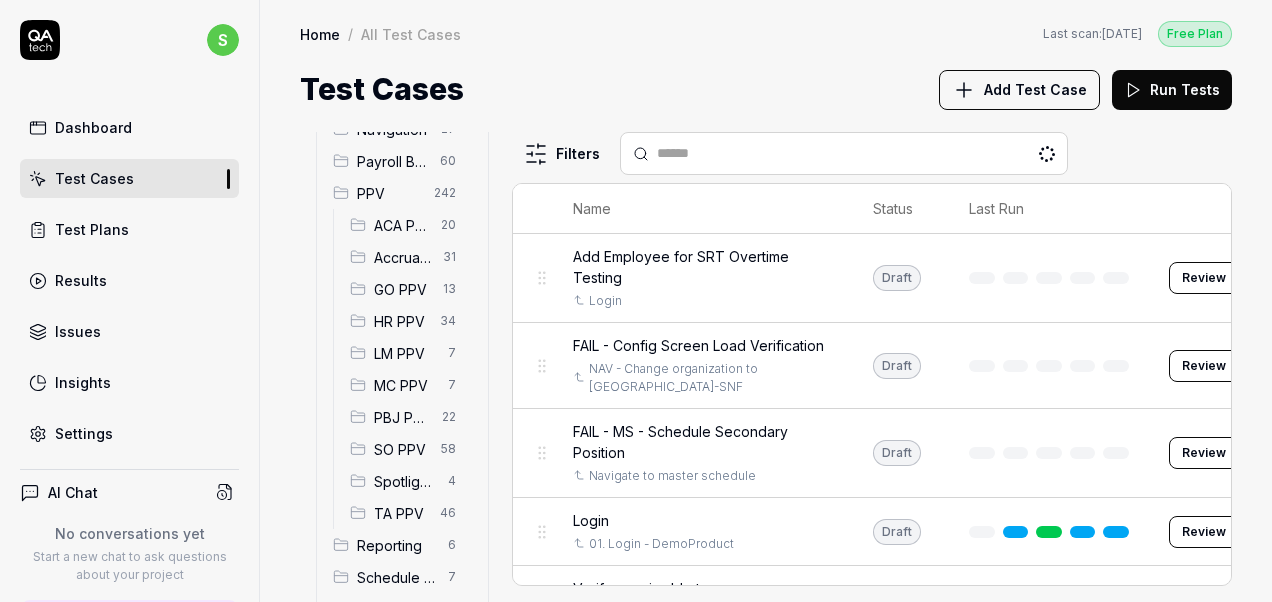 click on "SO PPV" at bounding box center [401, 449] 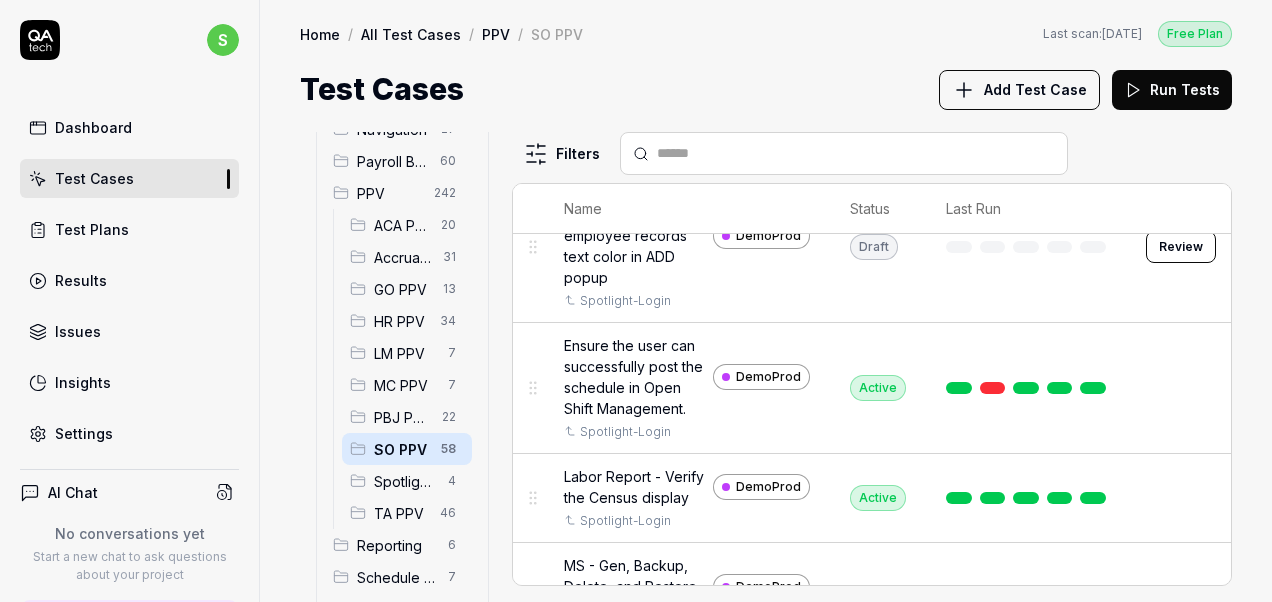 scroll, scrollTop: 656, scrollLeft: 9, axis: both 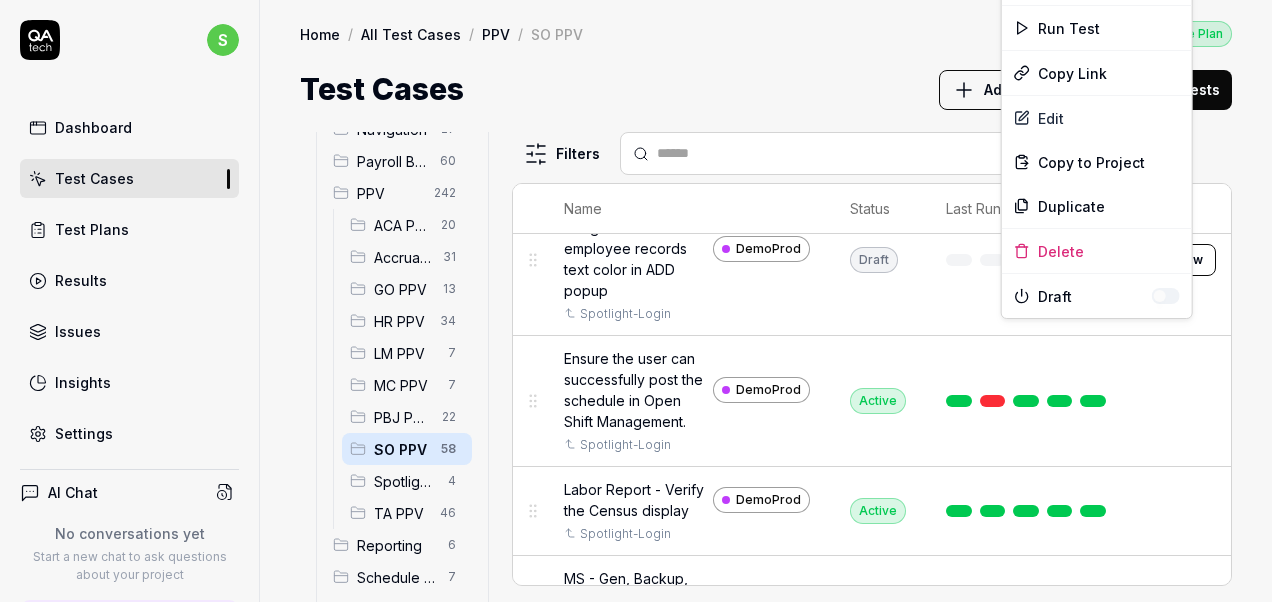 click on "s Dashboard Test Cases Test Plans Results Issues Insights Settings AI Chat No conversations yet Start a new chat to ask questions about your project New Test Runs 405  of  999 This is just a trial, upgrade for more tests! You have almost reached the limit for the trial. Upgrade Now Book a call with us Documentation S Smartlinx Smartlinx Solutions Collapse Sidebar Home / All Test Cases / PPV / SO PPV Free Plan Home / All Test Cases / PPV / SO PPV Last scan:  [DATE] Free Plan Test Cases Add Test Case Run Tests All Test Cases 686 Communication 46 Dashboard Management 13 Employee Management 42 Help and Support 19 Login 7 Logout 1 Master Schedule 10 Navigation 27 Payroll Based Journal 60 PPV 242 ACA PPV 20 Accruals PPV 31 GO PPV 13 HR PPV 34 LM PPV 7 MC PPV 7 PBJ PPV 22 SO PPV 58 Spotlight PPV 4 TA PPV 46 Reporting 6 Schedule Optimizer 7 Screen Loads 7 TestPPV 0 Time & Attendance 192 User Profile 1 Filters Name Status Last Run PPV SO PPV Compare number of open shifts between ms and osm DemoProd Spotlight-Login" at bounding box center [636, 301] 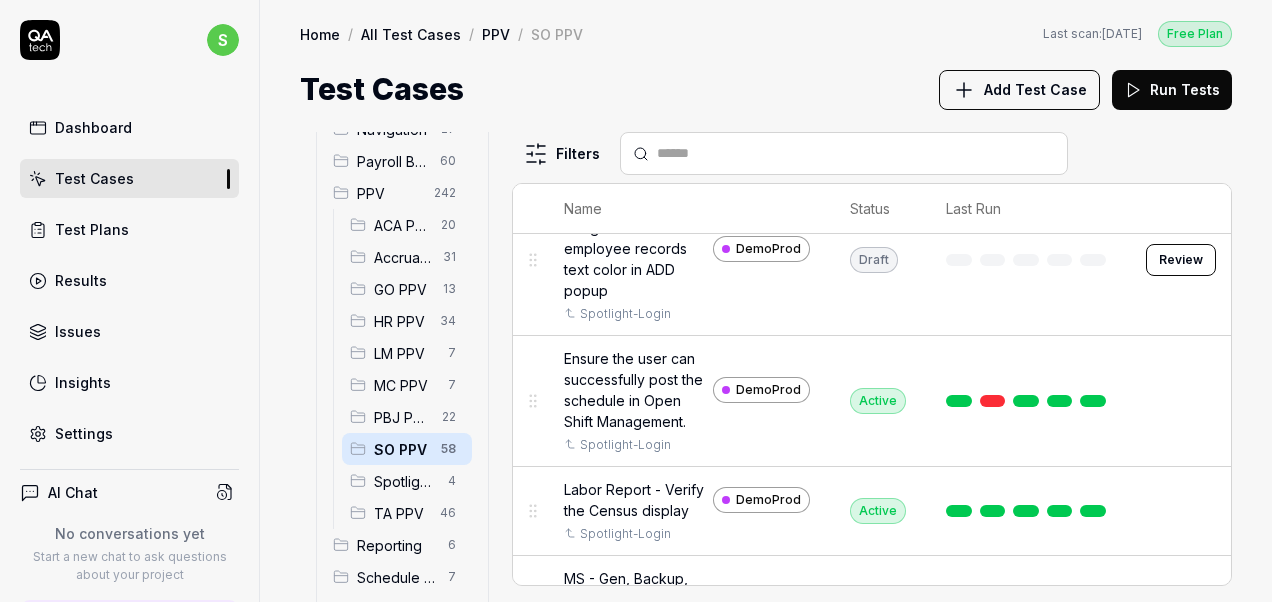 click on "s Dashboard Test Cases Test Plans Results Issues Insights Settings AI Chat No conversations yet Start a new chat to ask questions about your project New Test Runs 405  of  999 This is just a trial, upgrade for more tests! You have almost reached the limit for the trial. Upgrade Now Book a call with us Documentation S Smartlinx Smartlinx Solutions Collapse Sidebar Home / All Test Cases / PPV / SO PPV Free Plan Home / All Test Cases / PPV / SO PPV Last scan:  [DATE] Free Plan Test Cases Add Test Case Run Tests All Test Cases 686 Communication 46 Dashboard Management 13 Employee Management 42 Help and Support 19 Login 7 Logout 1 Master Schedule 10 Navigation 27 Payroll Based Journal 60 PPV 242 ACA PPV 20 Accruals PPV 31 GO PPV 13 HR PPV 34 LM PPV 7 MC PPV 7 PBJ PPV 22 SO PPV 58 Spotlight PPV 4 TA PPV 46 Reporting 6 Schedule Optimizer 7 Screen Loads 7 TestPPV 0 Time & Attendance 192 User Profile 1 Filters Name Status Last Run PPV SO PPV Compare number of open shifts between ms and osm DemoProd Spotlight-Login" at bounding box center (636, 301) 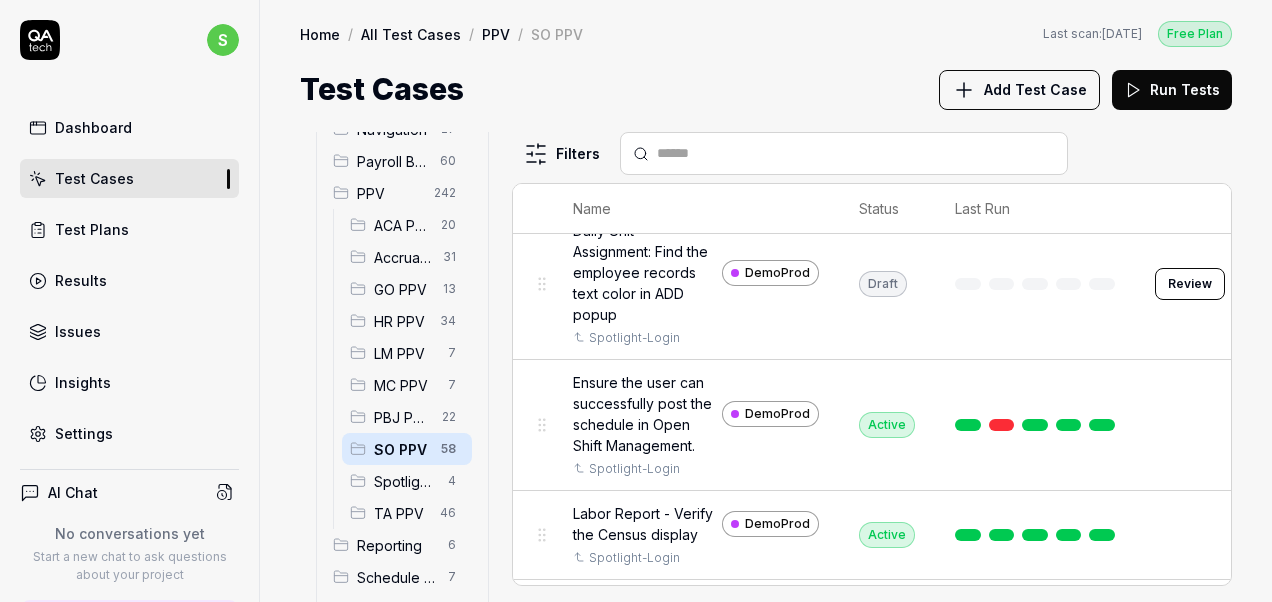 scroll, scrollTop: 633, scrollLeft: 0, axis: vertical 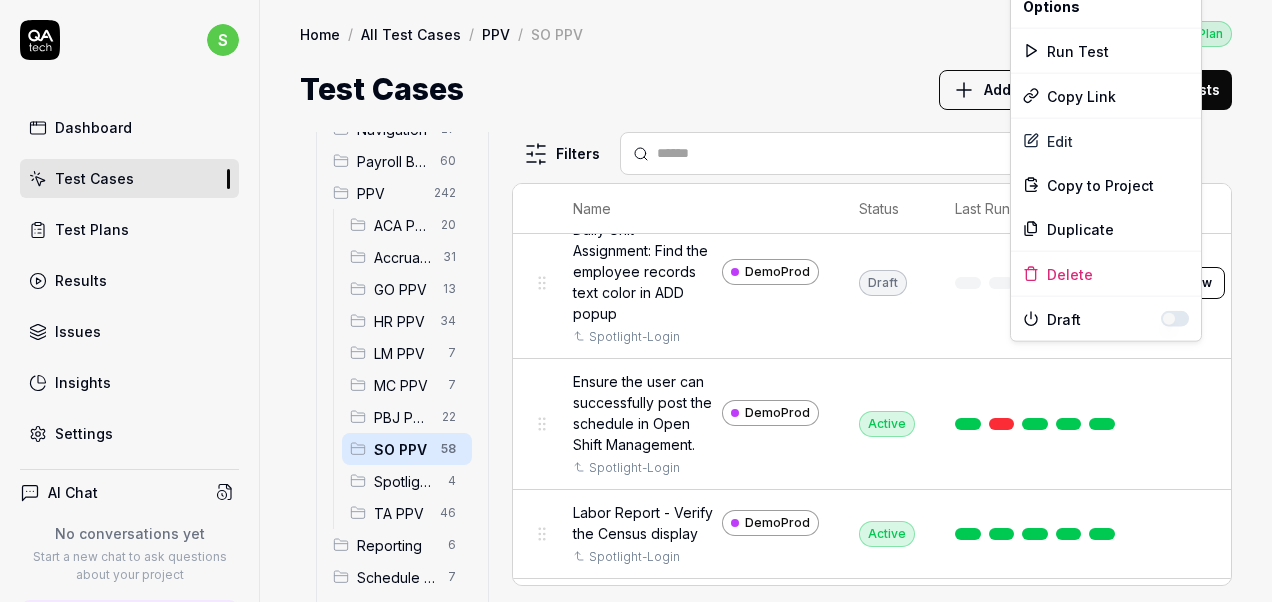 click on "s Dashboard Test Cases Test Plans Results Issues Insights Settings AI Chat No conversations yet Start a new chat to ask questions about your project New Test Runs 405  of  999 This is just a trial, upgrade for more tests! You have almost reached the limit for the trial. Upgrade Now Book a call with us Documentation S Smartlinx Smartlinx Solutions Collapse Sidebar Home / All Test Cases / PPV / SO PPV Free Plan Home / All Test Cases / PPV / SO PPV Last scan:  [DATE] Free Plan Test Cases Add Test Case Run Tests All Test Cases 686 Communication 46 Dashboard Management 13 Employee Management 42 Help and Support 19 Login 7 Logout 1 Master Schedule 10 Navigation 27 Payroll Based Journal 60 PPV 242 ACA PPV 20 Accruals PPV 31 GO PPV 13 HR PPV 34 LM PPV 7 MC PPV 7 PBJ PPV 22 SO PPV 58 Spotlight PPV 4 TA PPV 46 Reporting 6 Schedule Optimizer 7 Screen Loads 7 TestPPV 0 Time & Attendance 192 User Profile 1 Filters Name Status Last Run PPV SO PPV Compare number of open shifts between ms and osm DemoProd Spotlight-Login" at bounding box center (636, 301) 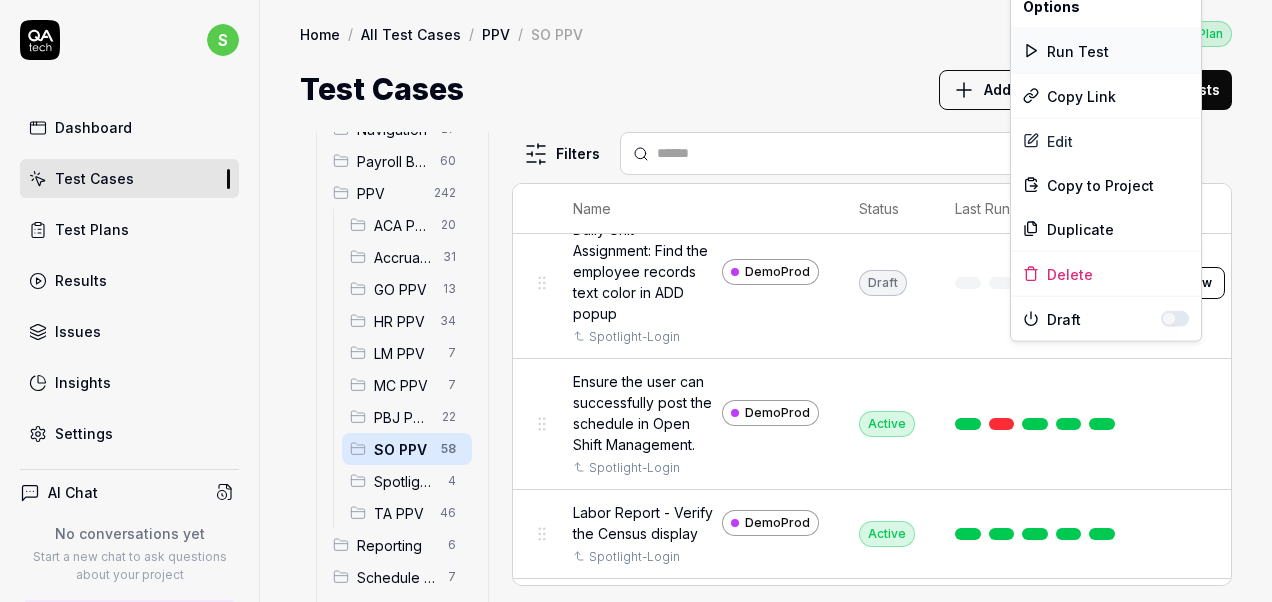 click on "Run Test" at bounding box center (1106, 51) 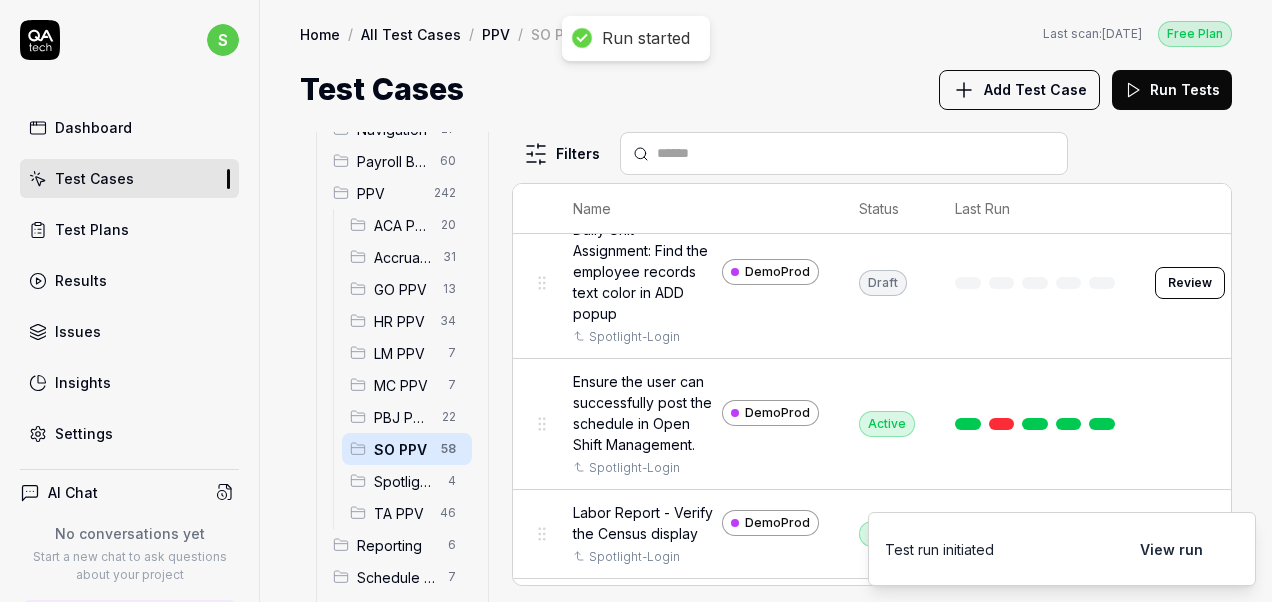 click on "View run" at bounding box center (1171, 549) 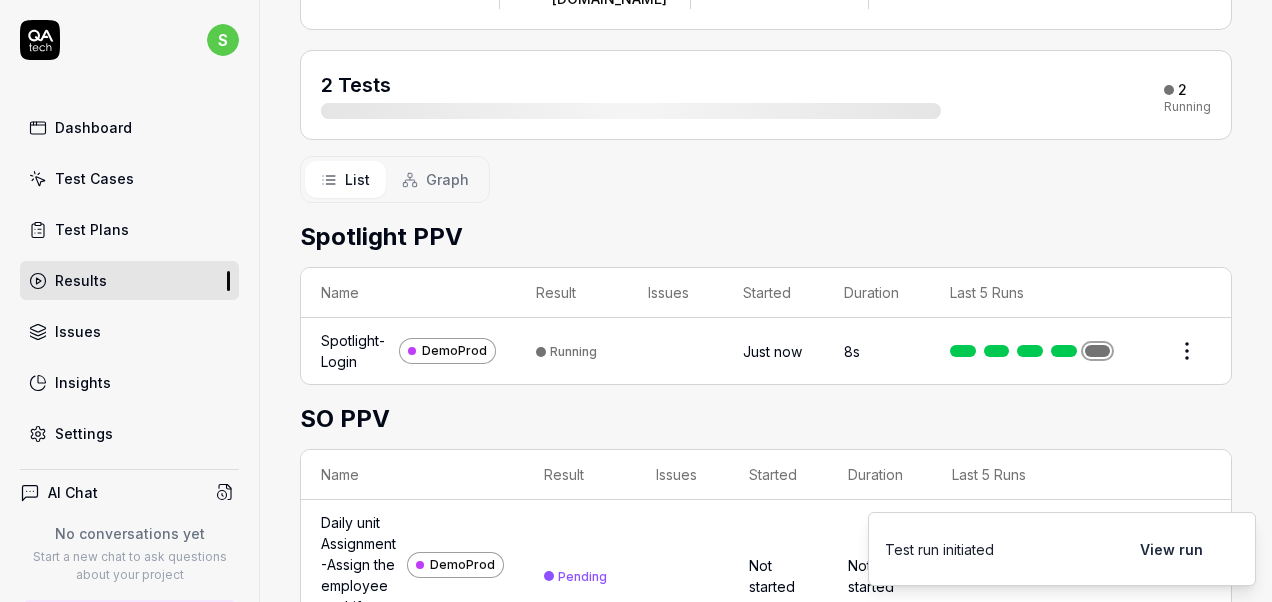 scroll, scrollTop: 276, scrollLeft: 0, axis: vertical 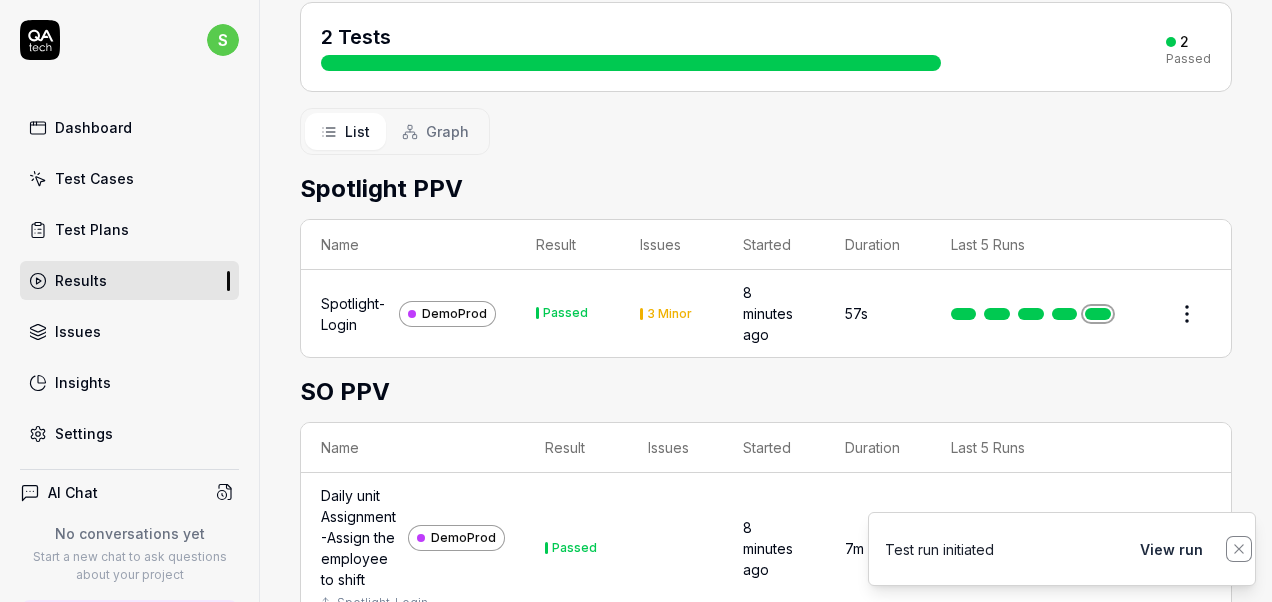 click 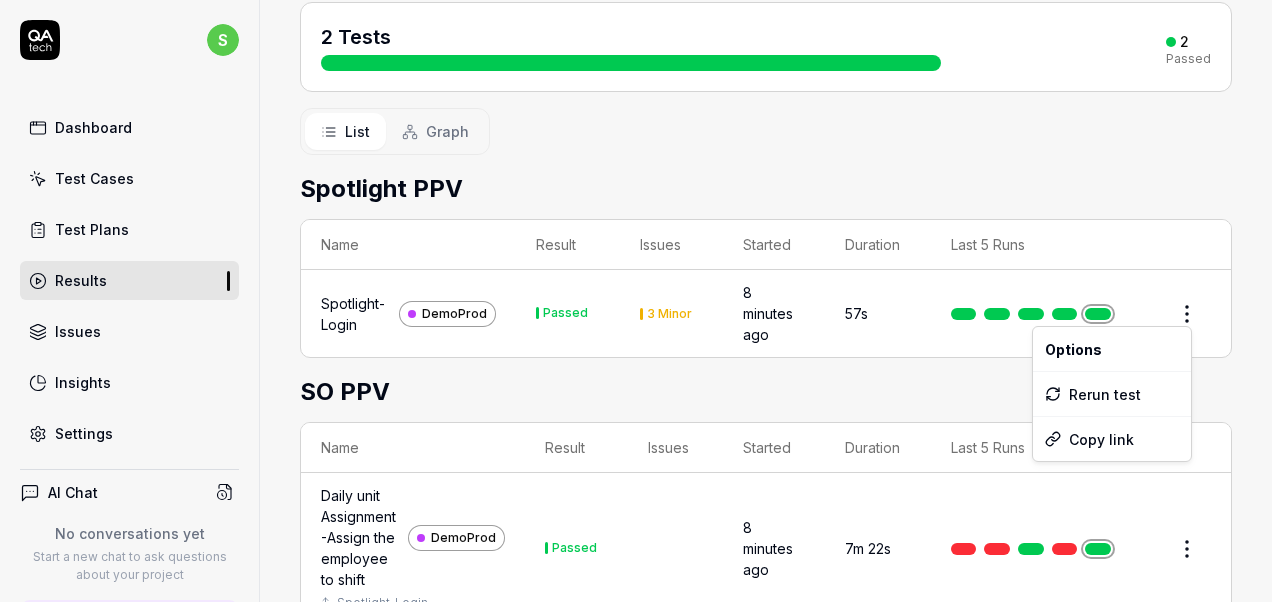 click on "s Dashboard Test Cases Test Plans Results Issues Insights Settings AI Chat No conversations yet Start a new chat to ask questions about your project New Test Runs 406  of  999 This is just a trial, upgrade for more tests! You have almost reached the limit for the trial. Upgrade Now Book a call with us Documentation S Smartlinx Smartlinx Solutions Collapse Sidebar Home / Results / Run: jiD6 Free Plan Home / Results / Run: jiD6 Last scan:  [DATE] Free Plan Run: jiD6 Rerun all Status Passed s Manual by [PERSON_NAME][EMAIL_ADDRESS][PERSON_NAME][DOMAIN_NAME] Started 8 minutes ago Duration 8m 20s 2 Tests   2 Passed List Graph Spotlight PPV Name Result Issues Started Duration Last 5 Runs Spotlight-Login DemoProd Passed 3   Minor 8 minutes ago 57s SO PPV Name Result Issues Started Duration Last 5 Runs Daily unit Assignment -Assign the employee to shift DemoProd Spotlight-Login Passed 8 minutes ago 7m 22s
Options   Rerun test  Copy link" at bounding box center [636, 301] 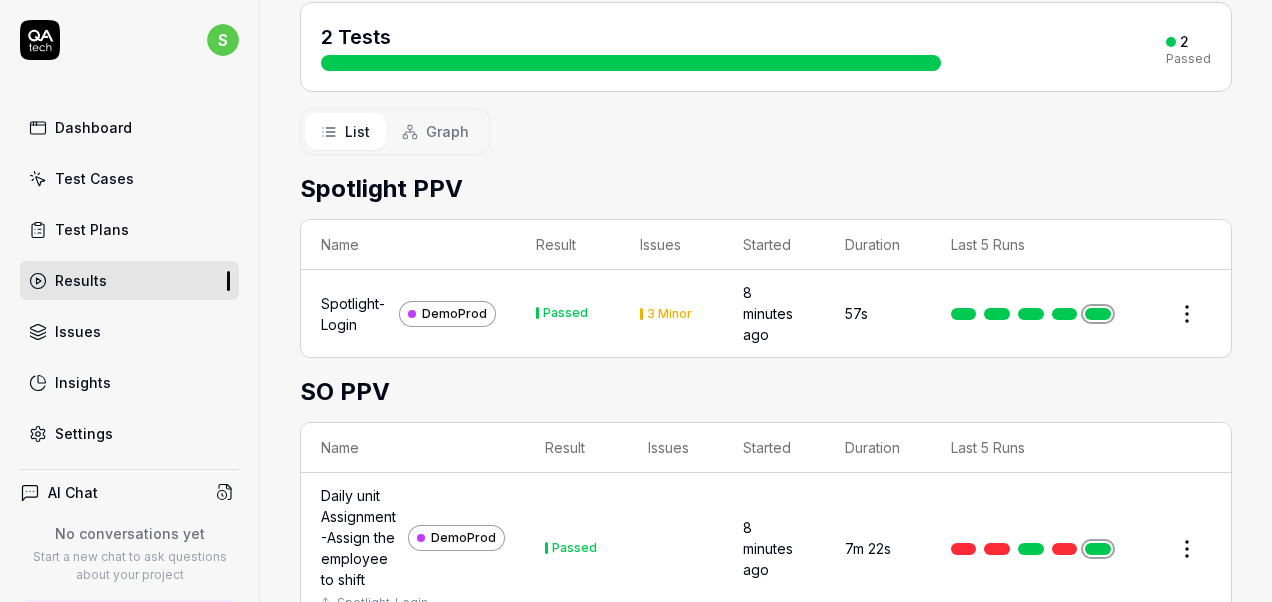 click on "s Dashboard Test Cases Test Plans Results Issues Insights Settings AI Chat No conversations yet Start a new chat to ask questions about your project New Test Runs 406  of  999 This is just a trial, upgrade for more tests! You have almost reached the limit for the trial. Upgrade Now Book a call with us Documentation S Smartlinx Smartlinx Solutions Collapse Sidebar Home / Results / Run: jiD6 Free Plan Home / Results / Run: jiD6 Last scan:  [DATE] Free Plan Run: jiD6 Rerun all Status Passed s Manual by [PERSON_NAME][EMAIL_ADDRESS][PERSON_NAME][DOMAIN_NAME] Started 8 minutes ago Duration 8m 20s 2 Tests   2 Passed List Graph Spotlight PPV Name Result Issues Started Duration Last 5 Runs Spotlight-Login DemoProd Passed 3   Minor 8 minutes ago 57s SO PPV Name Result Issues Started Duration Last 5 Runs Daily unit Assignment -Assign the employee to shift DemoProd Spotlight-Login Passed 8 minutes ago 7m 22s" at bounding box center [636, 301] 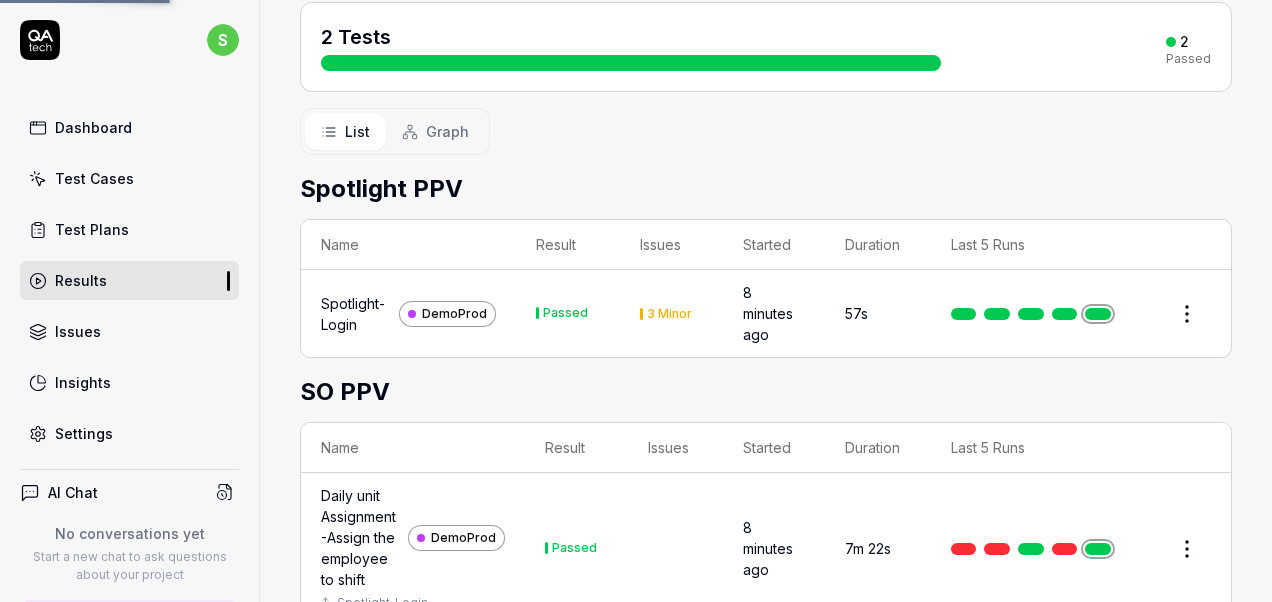 scroll, scrollTop: 0, scrollLeft: 0, axis: both 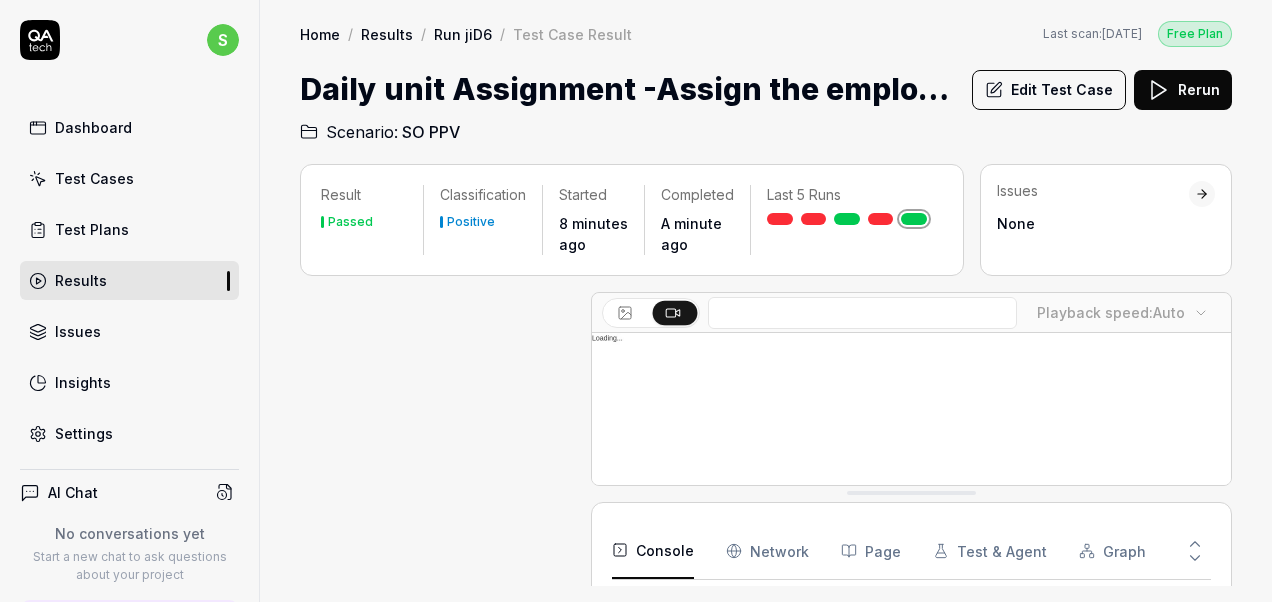 click on "Edit Test Case" at bounding box center [1049, 90] 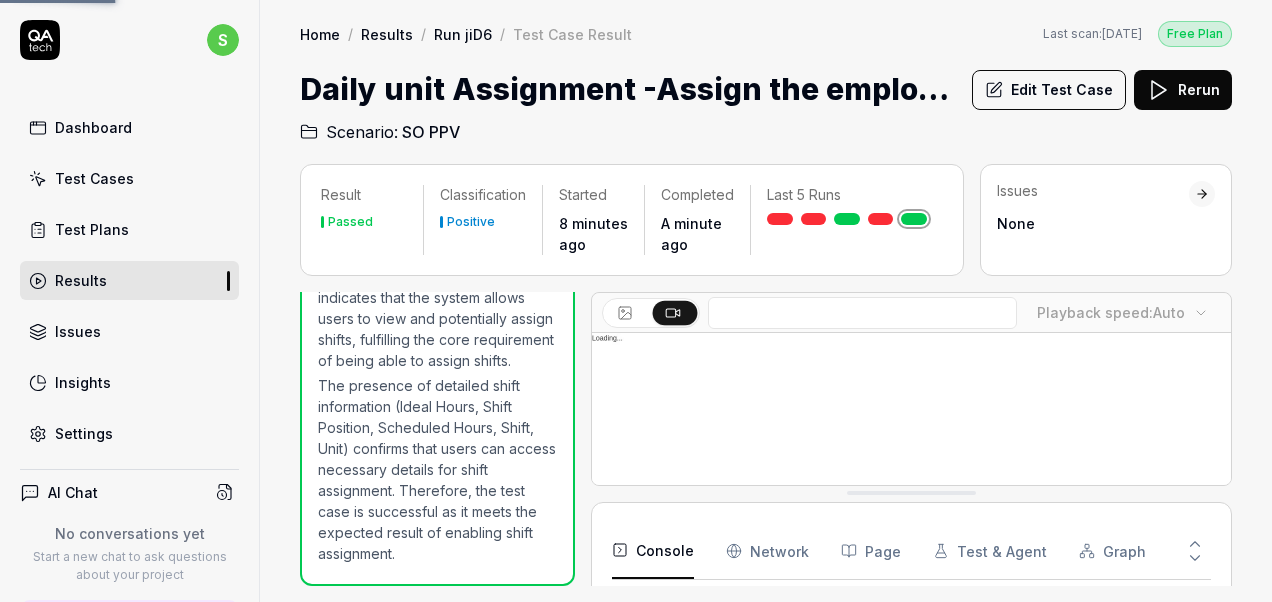 scroll, scrollTop: 73, scrollLeft: 0, axis: vertical 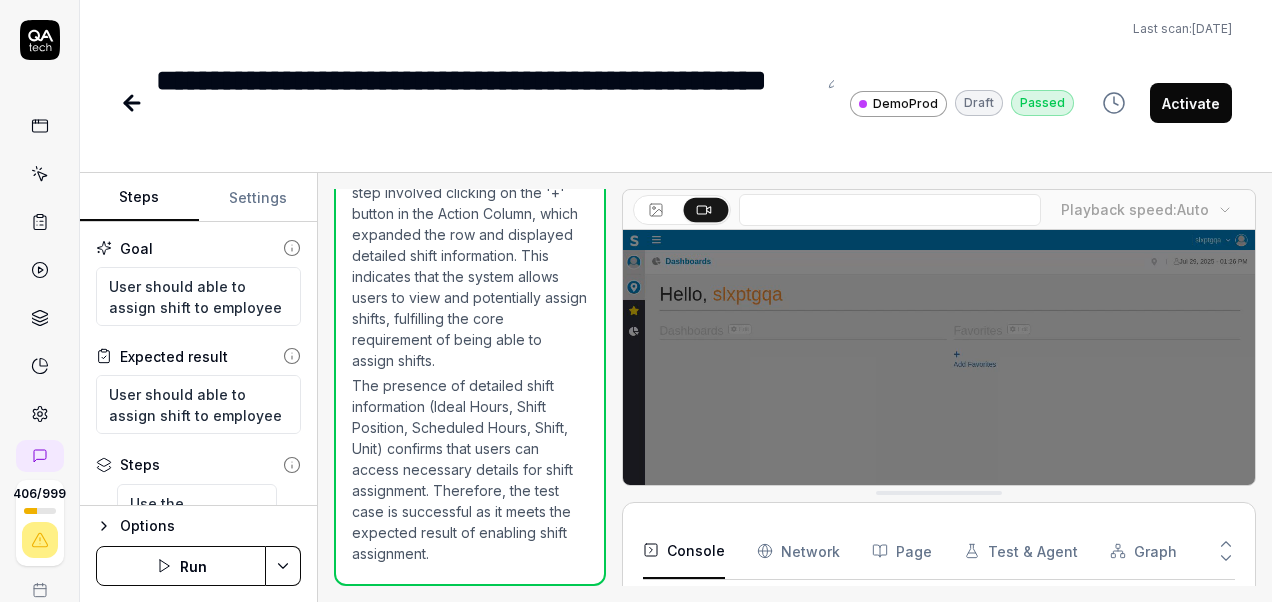 click on "Activate" at bounding box center (1191, 103) 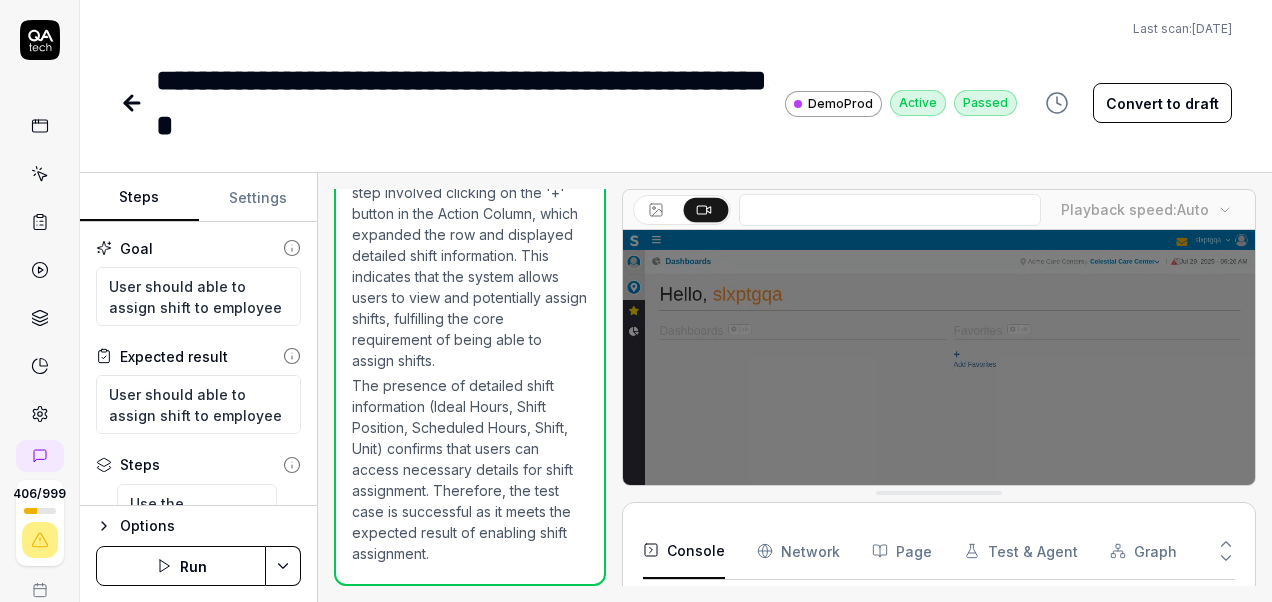 click 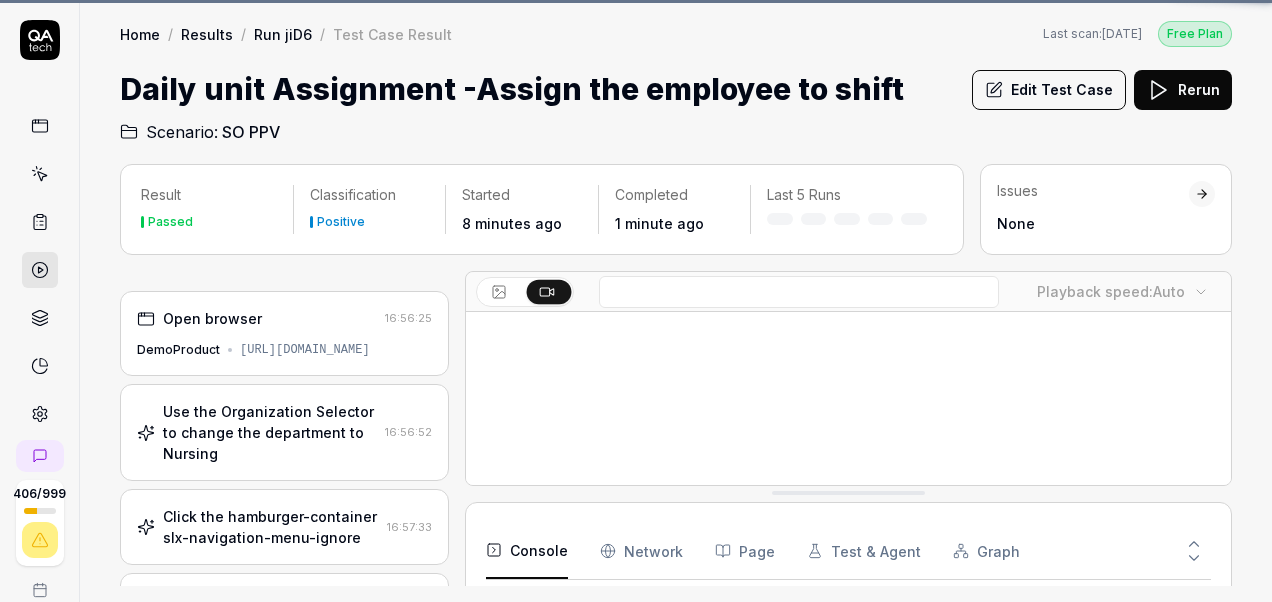 scroll, scrollTop: 73, scrollLeft: 0, axis: vertical 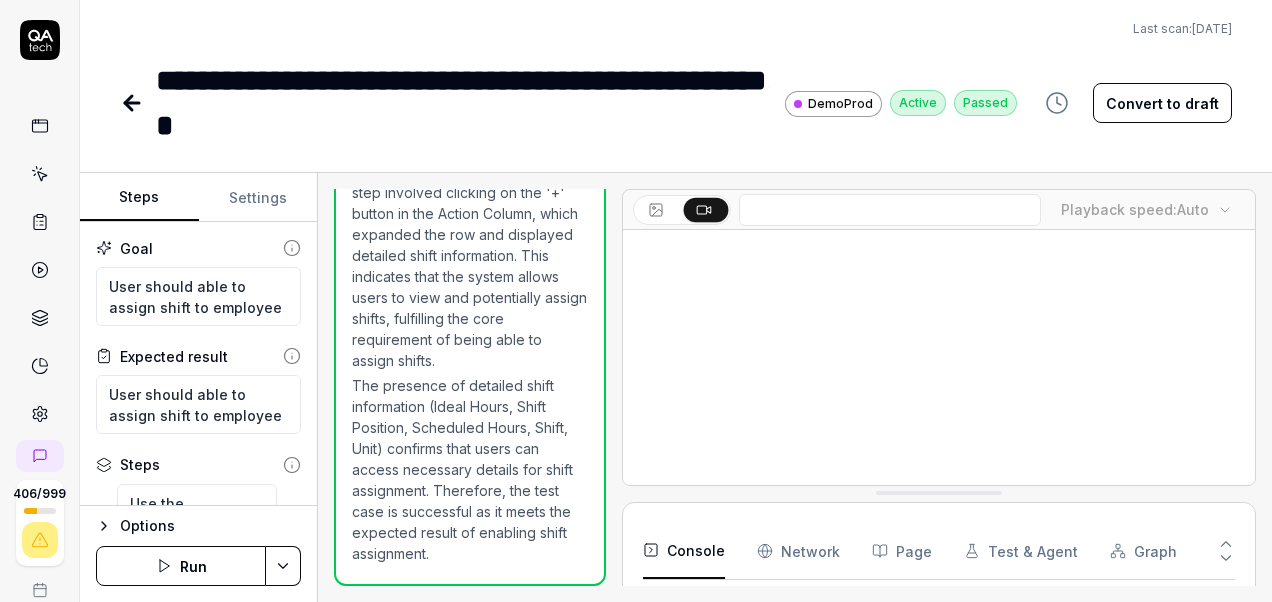 type on "*" 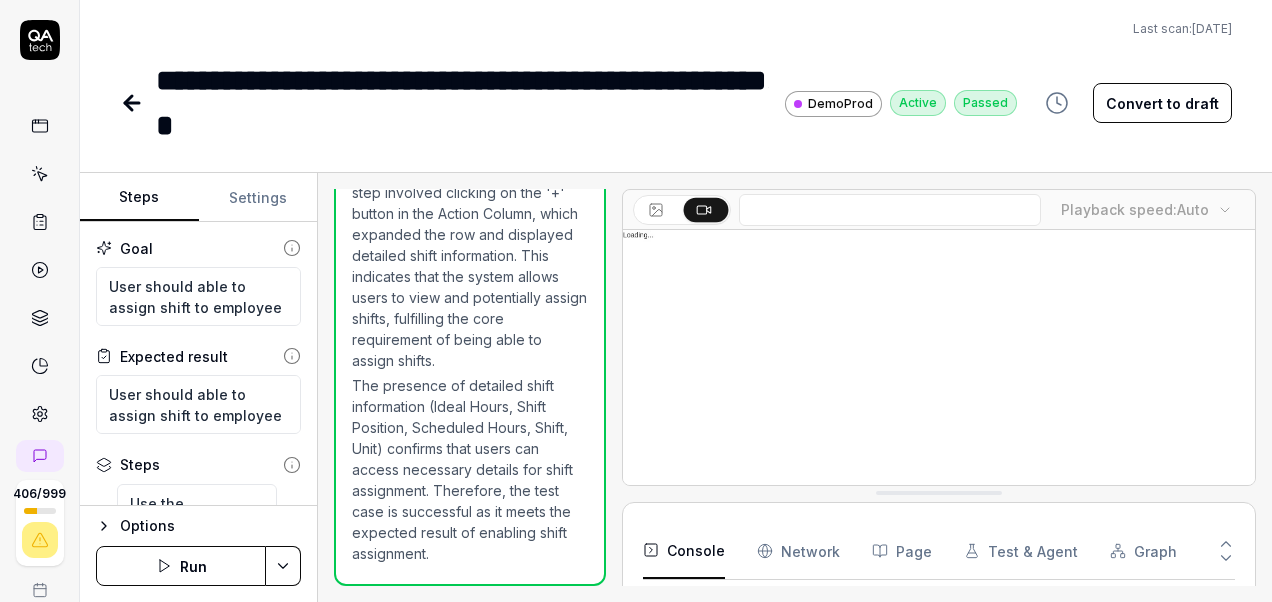 scroll, scrollTop: 1950, scrollLeft: 0, axis: vertical 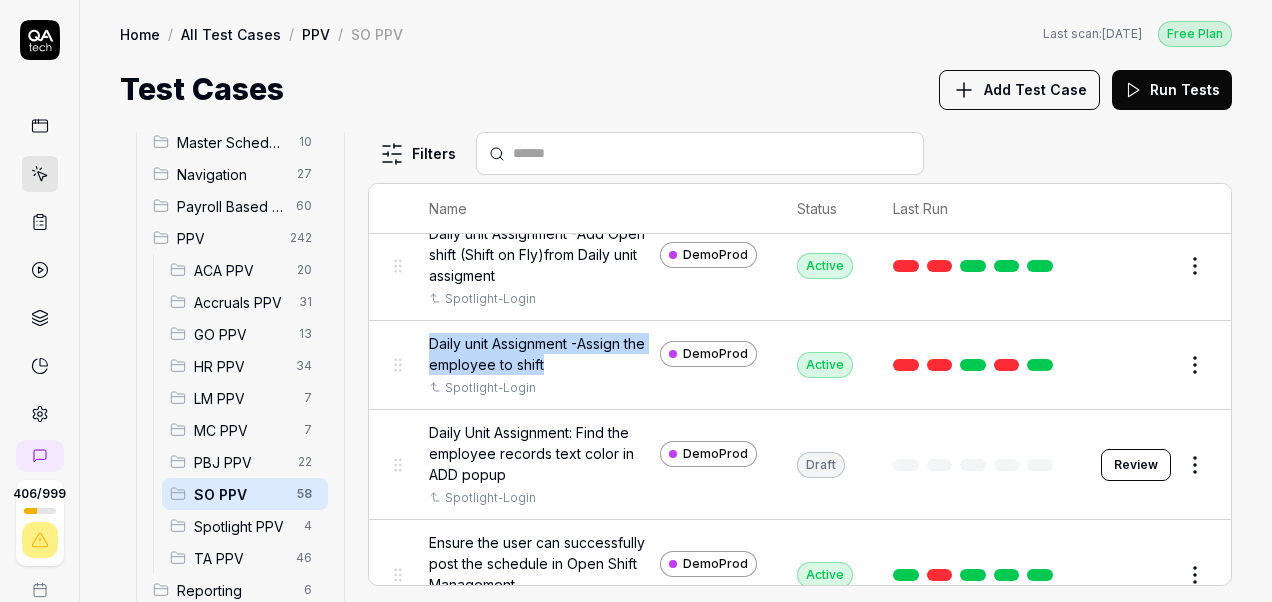 drag, startPoint x: 580, startPoint y: 362, endPoint x: 420, endPoint y: 337, distance: 161.94135 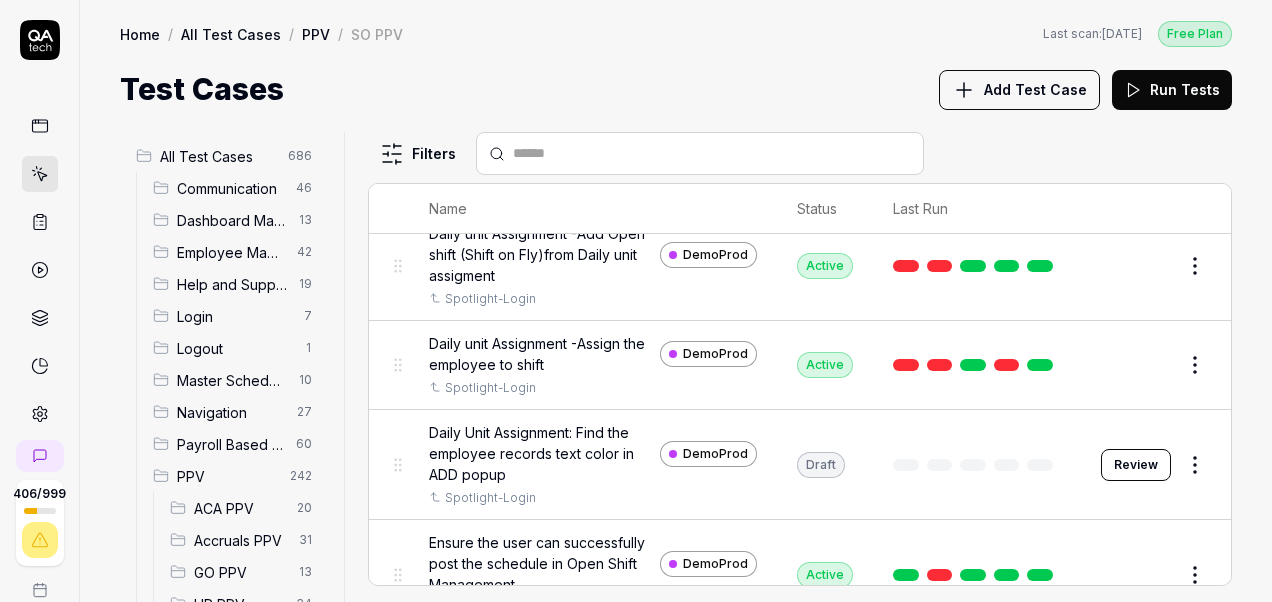 click on "Home / All Test Cases / PPV / SO PPV Last scan:  [DATE] Free Plan" at bounding box center [676, 33] 